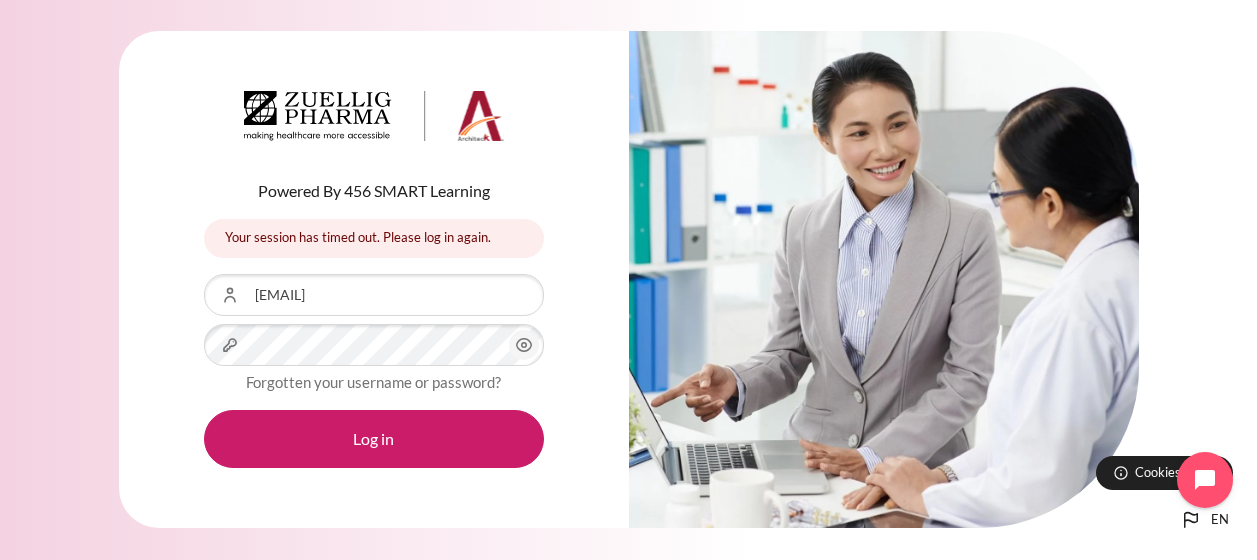 scroll, scrollTop: 0, scrollLeft: 0, axis: both 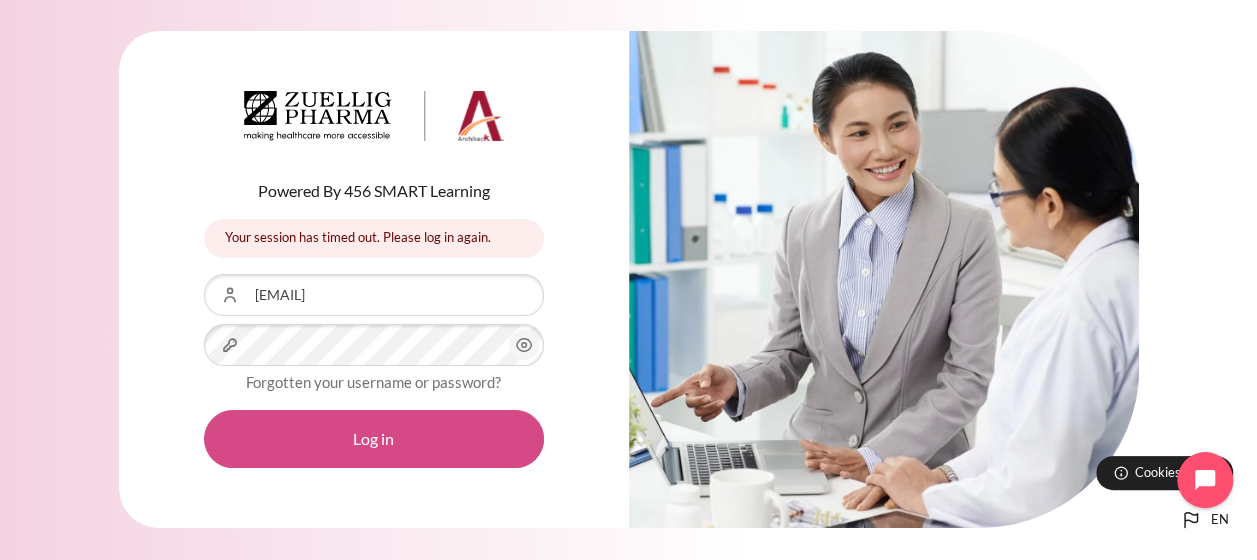 click on "Log in" at bounding box center (374, 439) 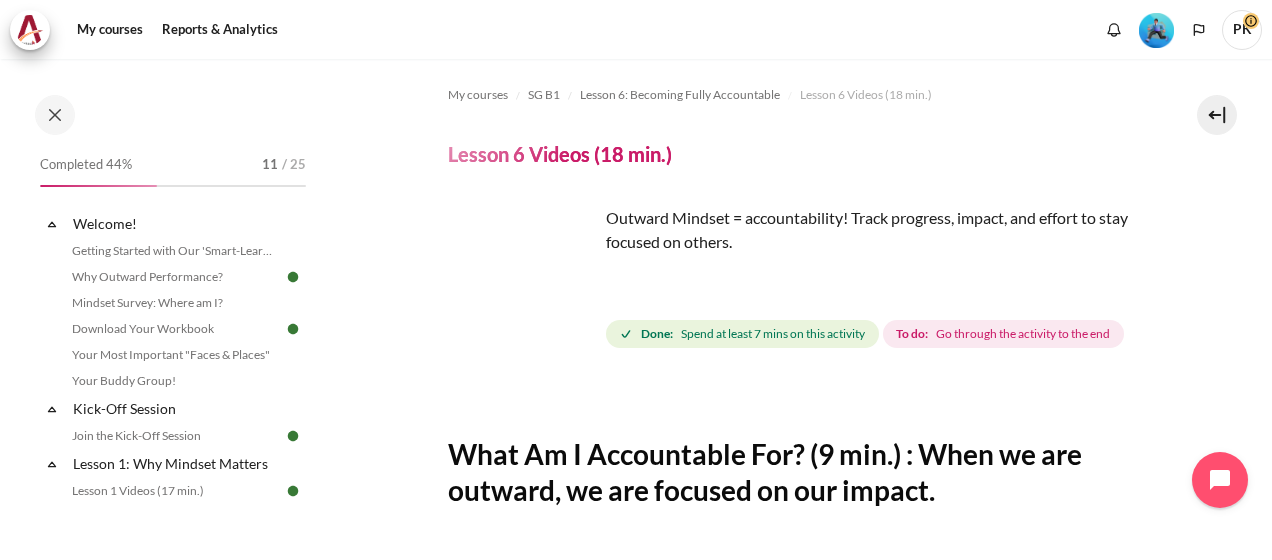 scroll, scrollTop: 0, scrollLeft: 0, axis: both 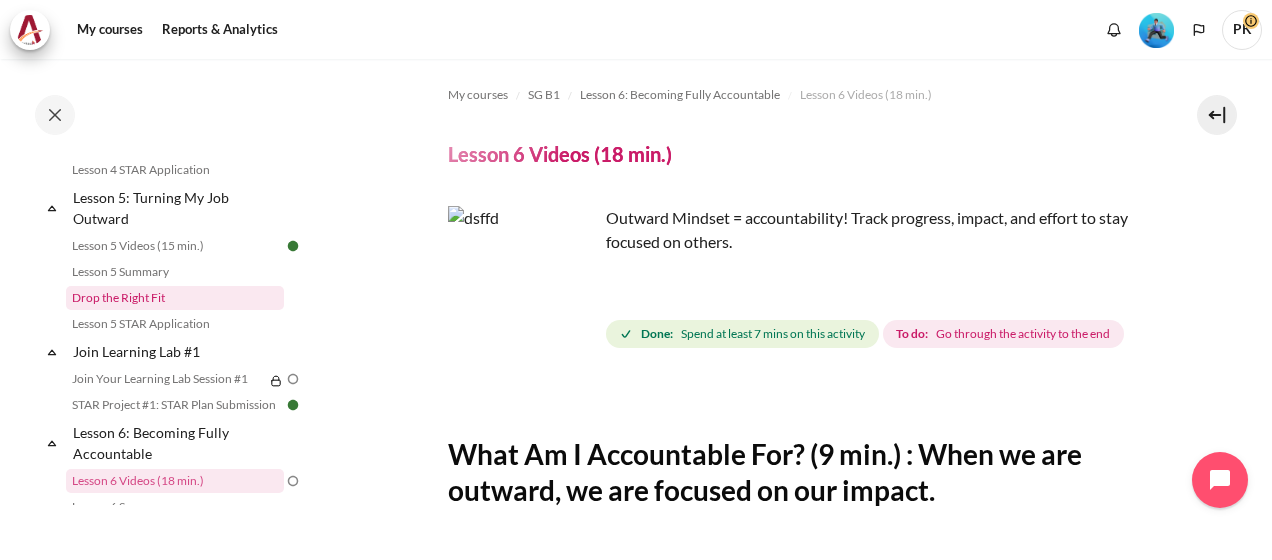 click on "Drop the Right Fit" at bounding box center [175, 298] 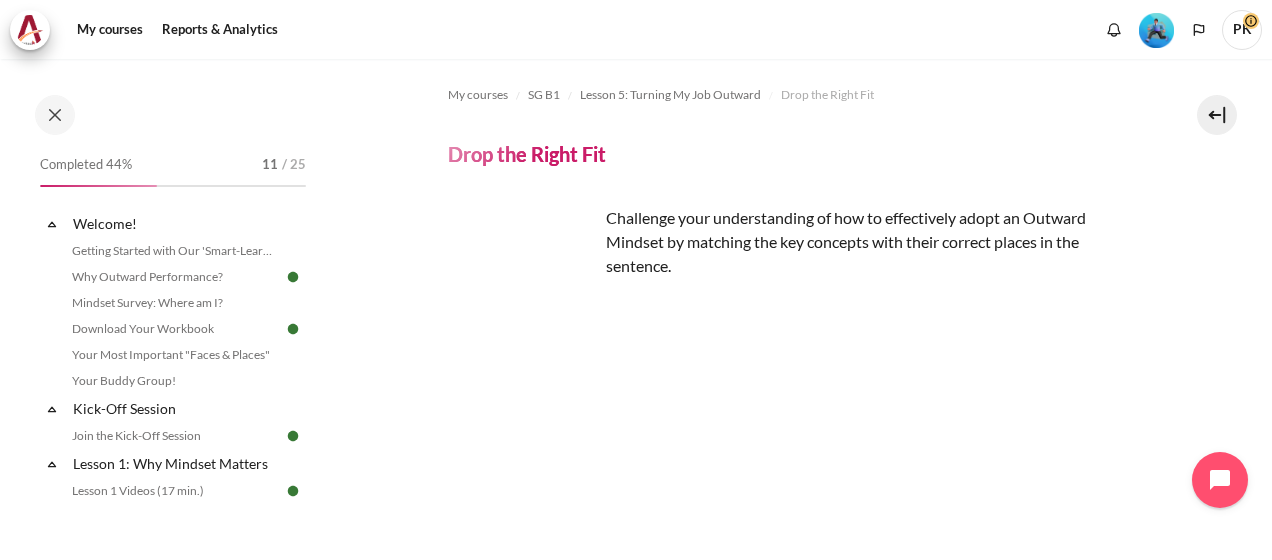 scroll, scrollTop: 0, scrollLeft: 0, axis: both 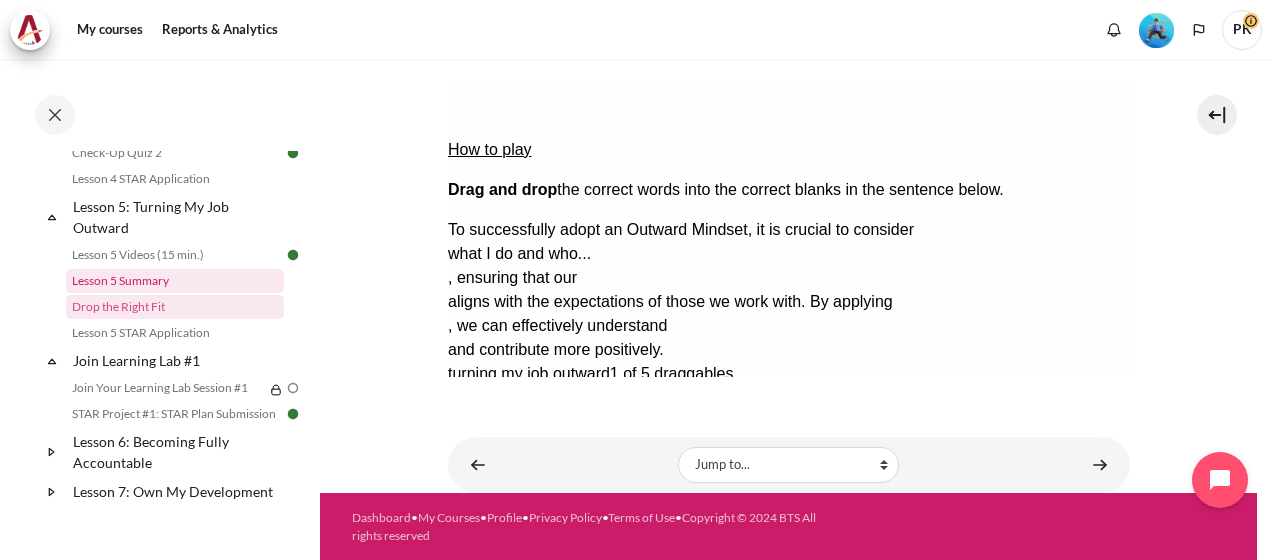 click on "Lesson 5 Summary" at bounding box center [175, 281] 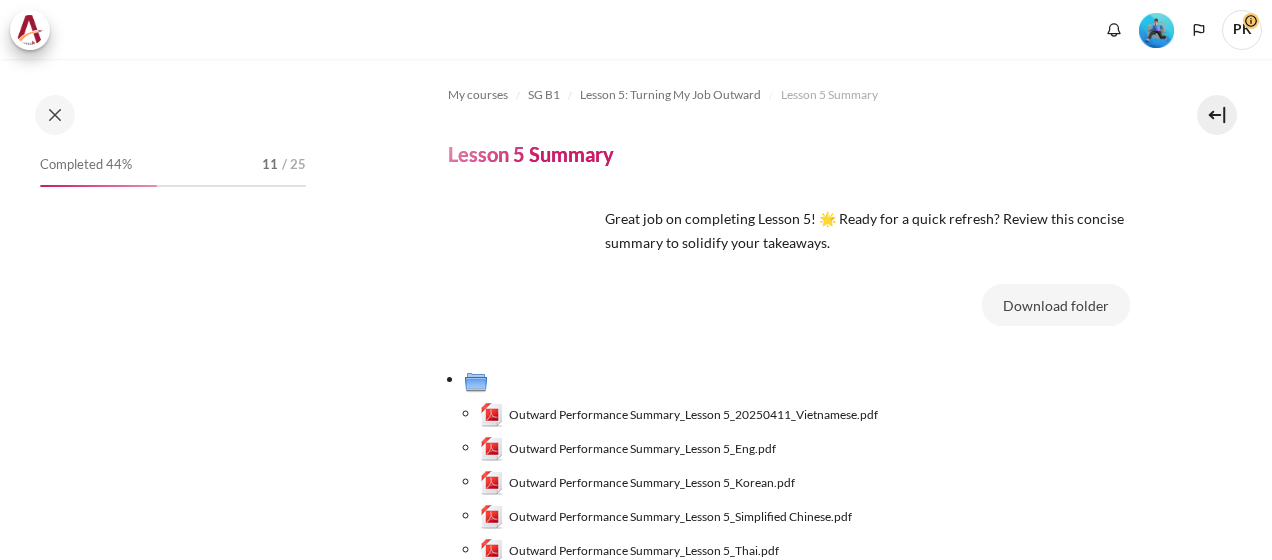 scroll, scrollTop: 0, scrollLeft: 0, axis: both 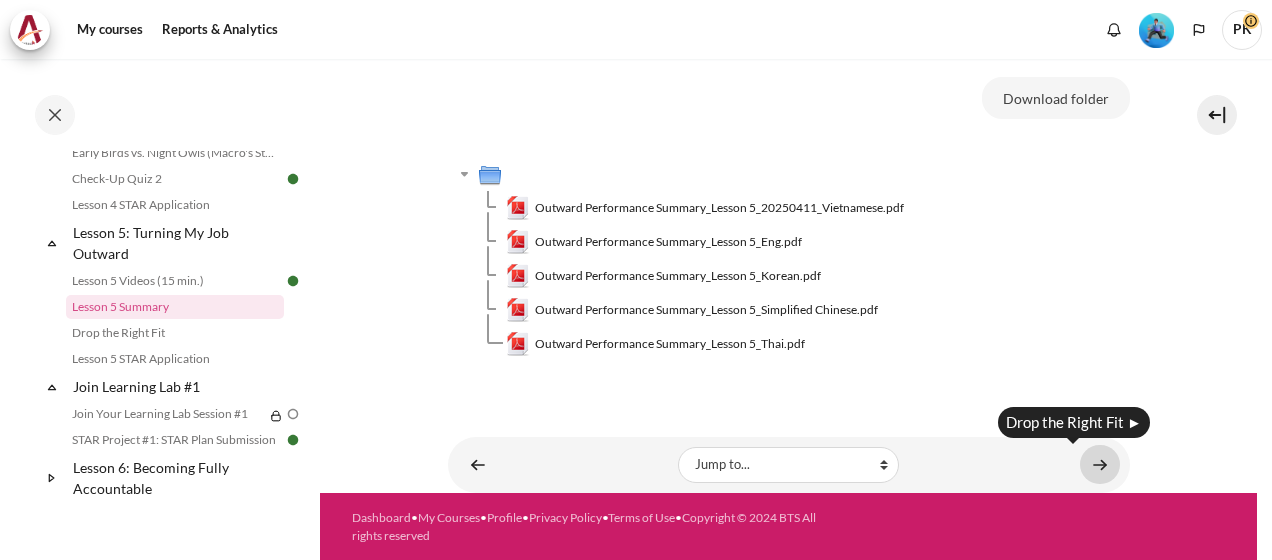 click at bounding box center [1100, 464] 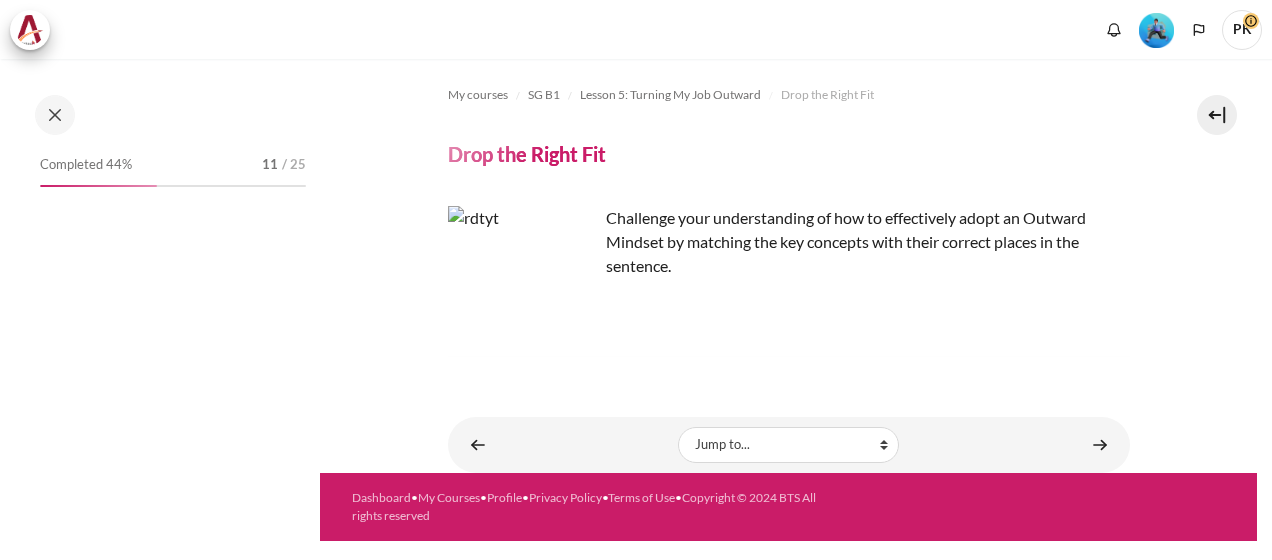 scroll, scrollTop: 0, scrollLeft: 0, axis: both 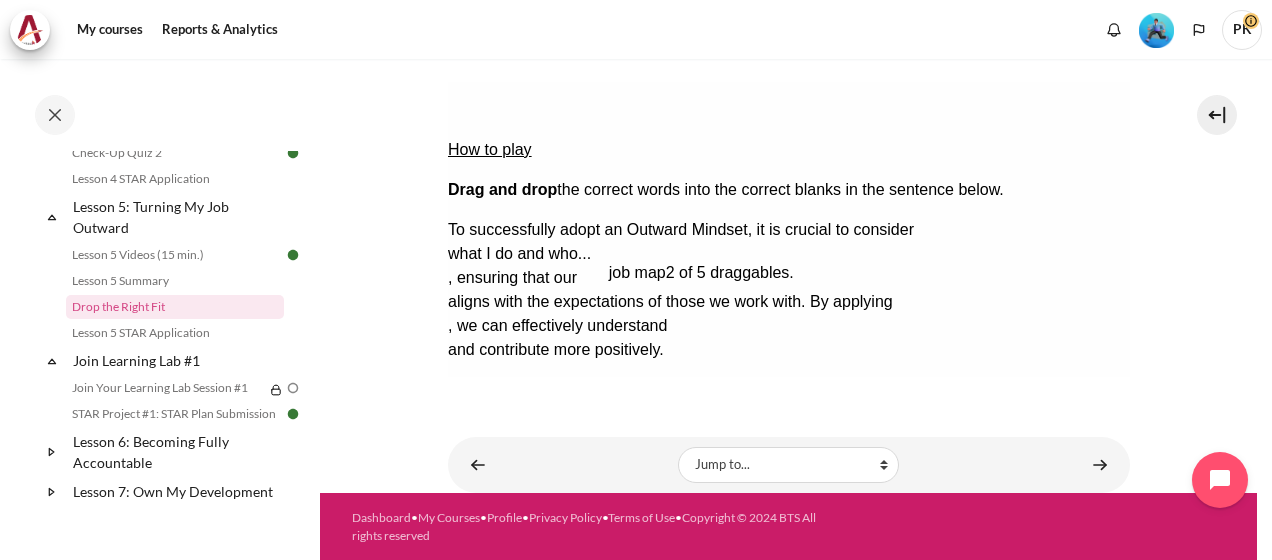 drag, startPoint x: 510, startPoint y: 296, endPoint x: 670, endPoint y: 194, distance: 189.74721 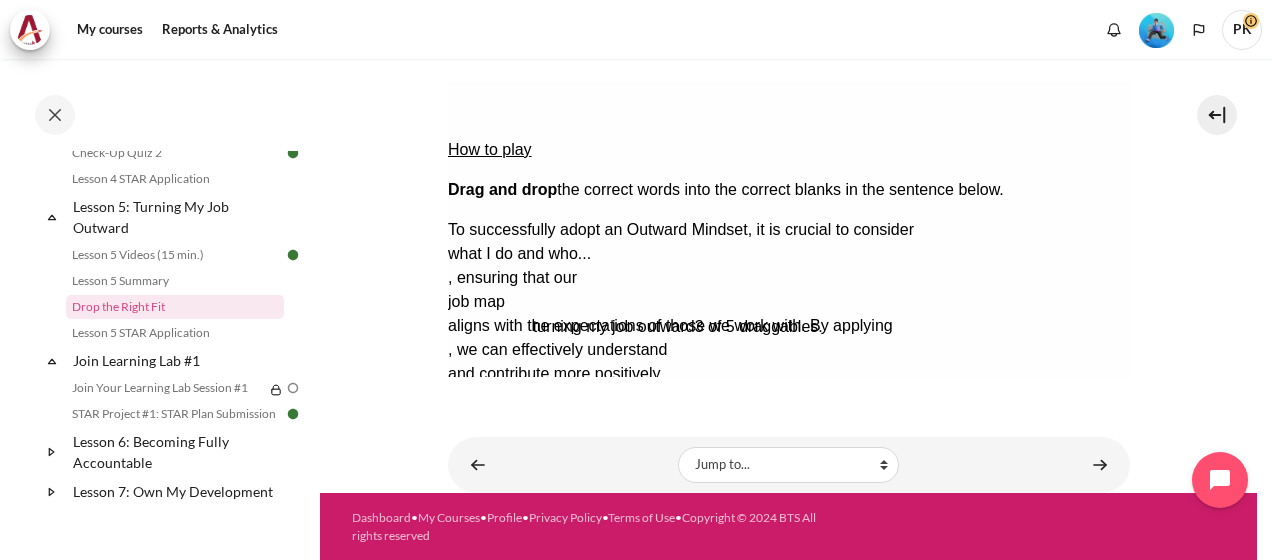 drag, startPoint x: 590, startPoint y: 293, endPoint x: 678, endPoint y: 219, distance: 114.97826 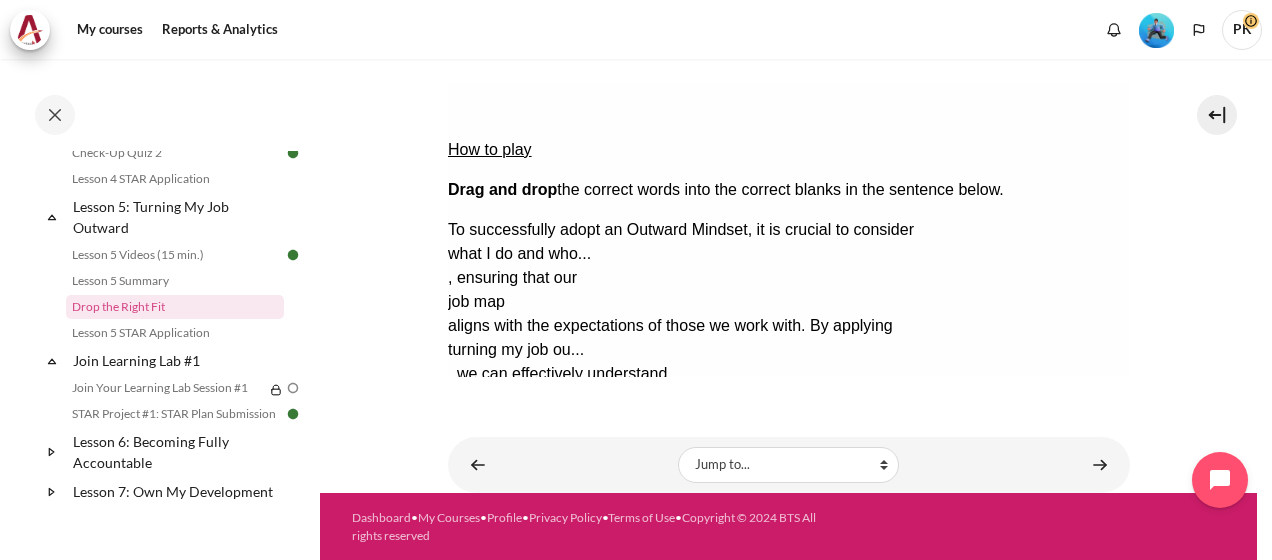 drag, startPoint x: 535, startPoint y: 296, endPoint x: 543, endPoint y: 254, distance: 42.755116 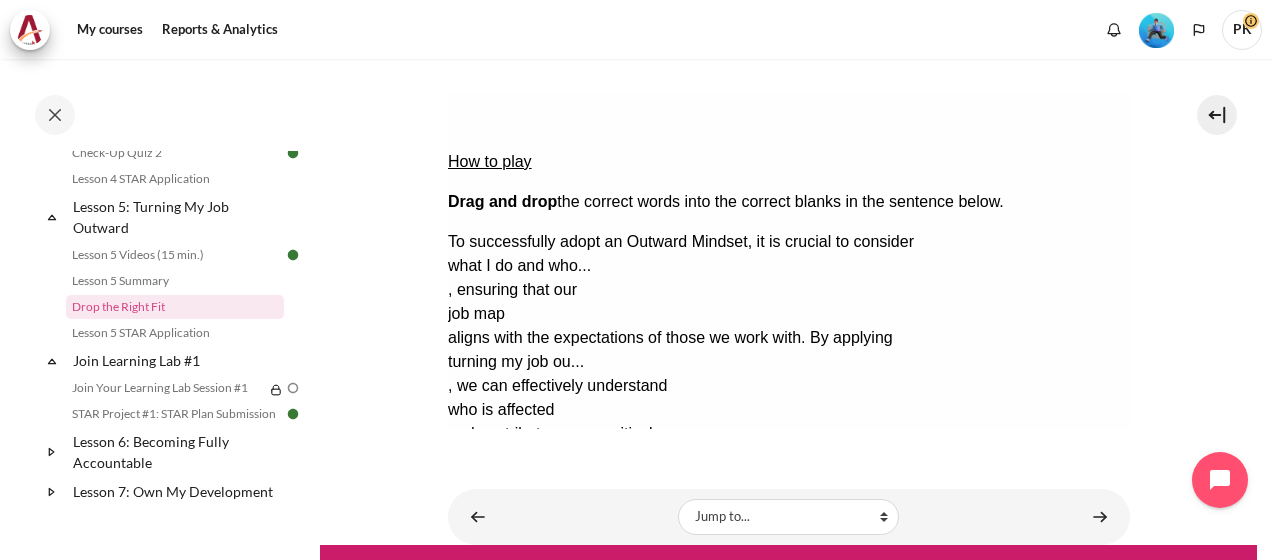 scroll, scrollTop: 274, scrollLeft: 0, axis: vertical 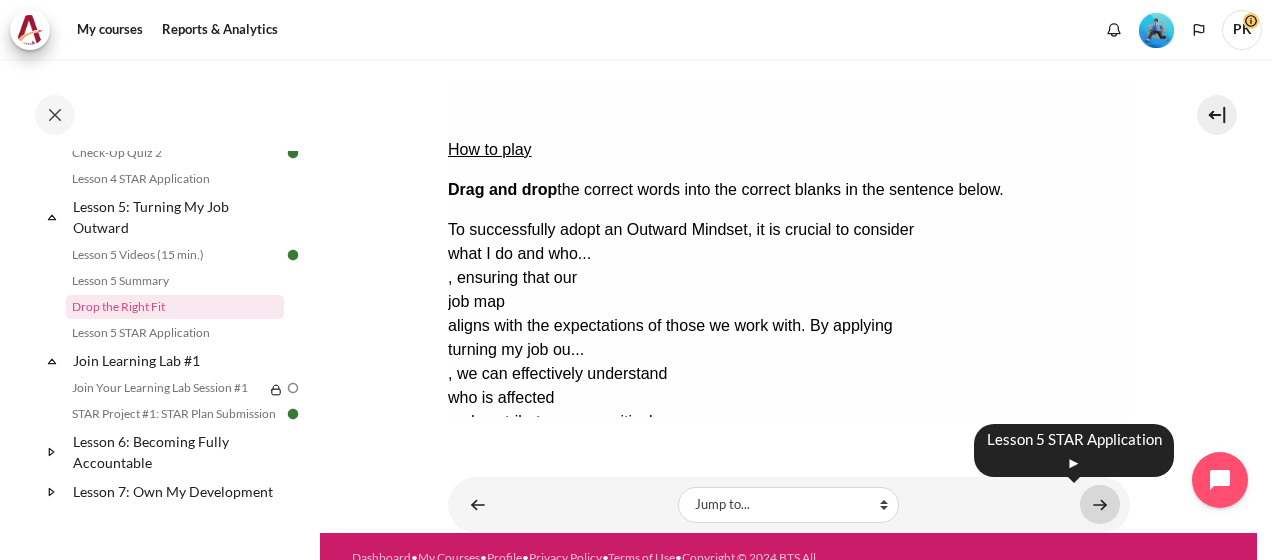 click at bounding box center (1100, 504) 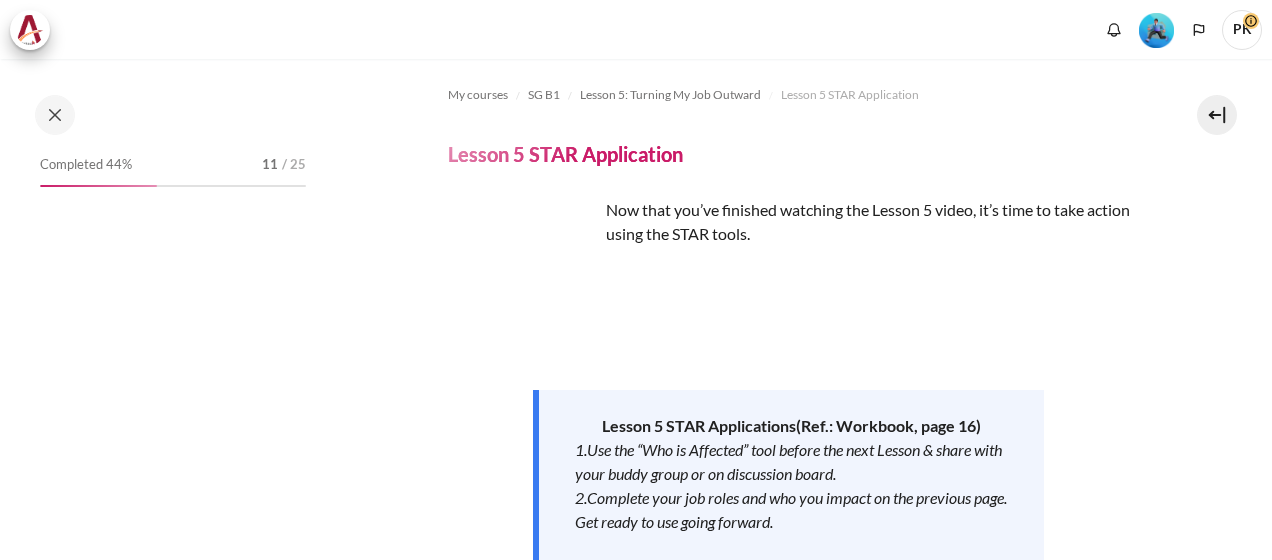 scroll, scrollTop: 0, scrollLeft: 0, axis: both 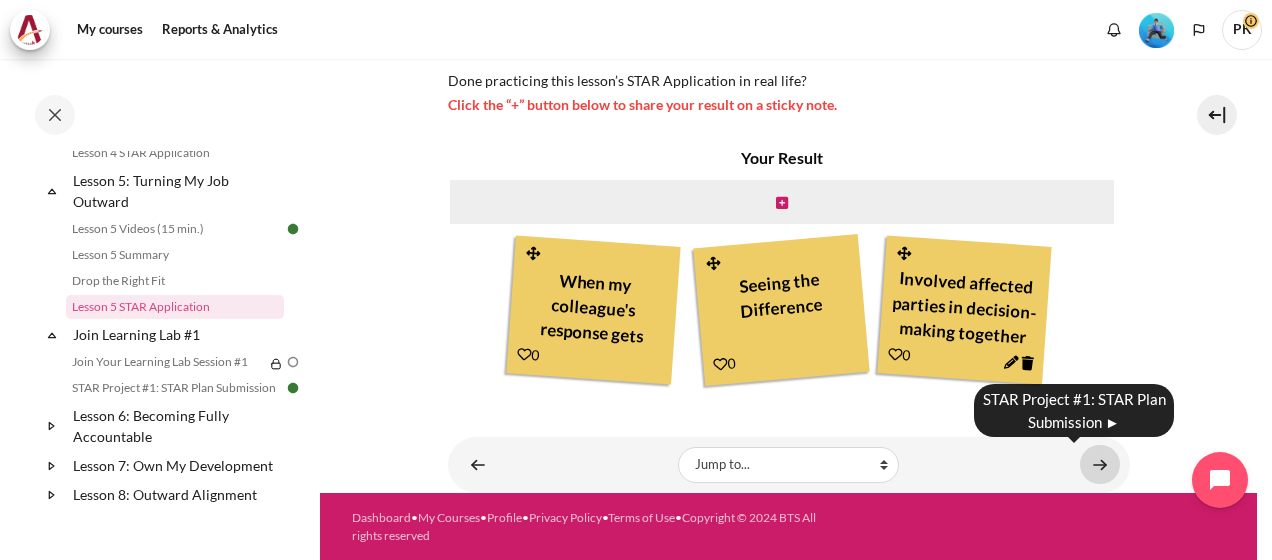 click at bounding box center [1100, 464] 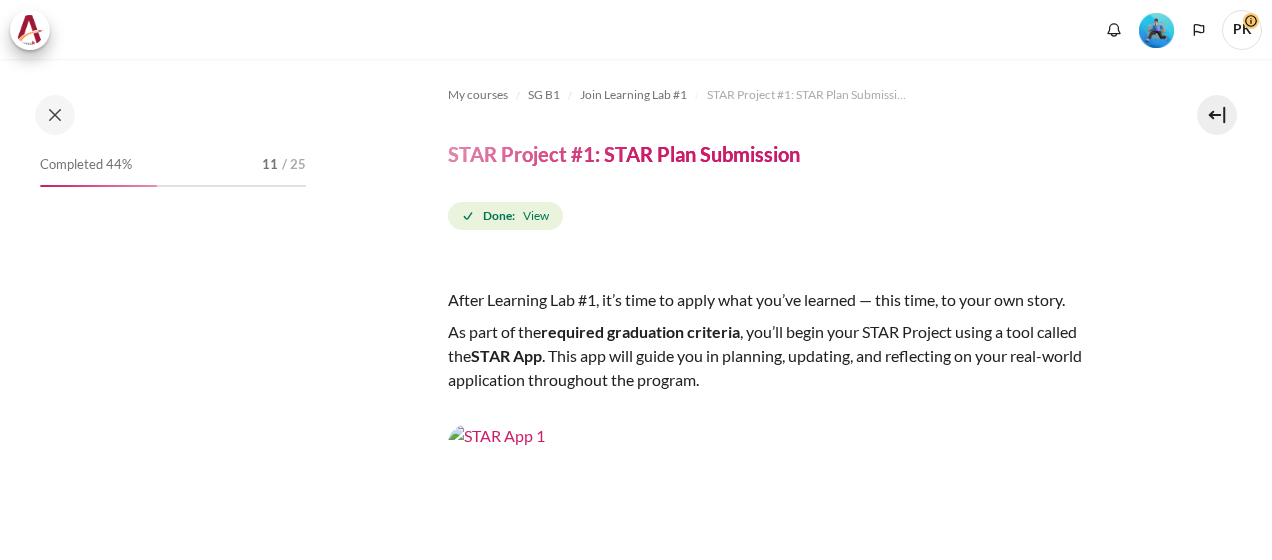 scroll, scrollTop: 0, scrollLeft: 0, axis: both 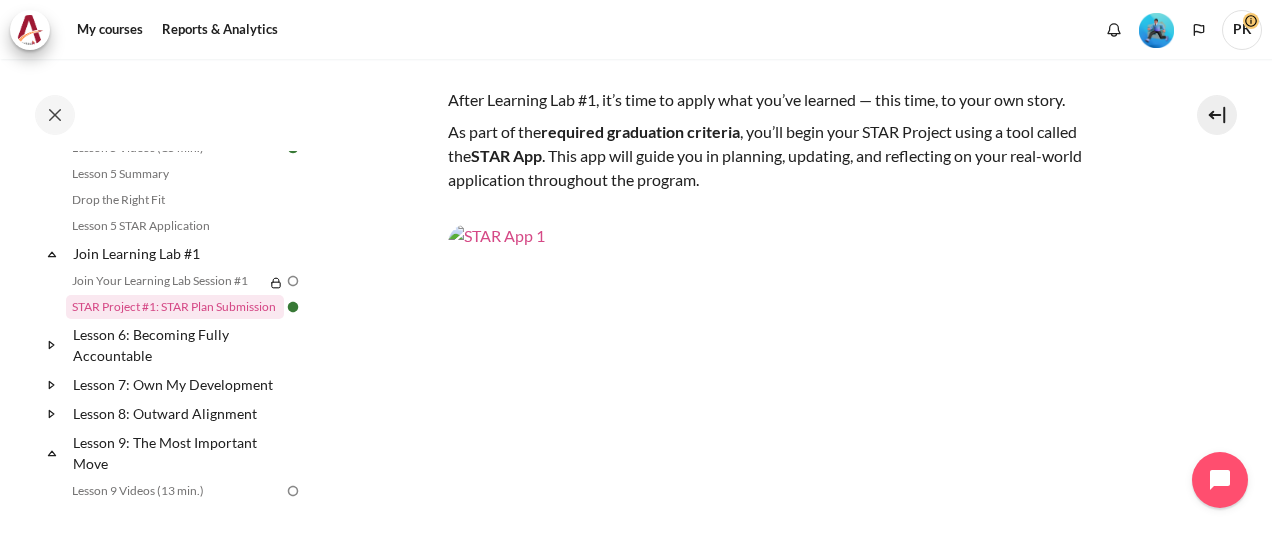 click at bounding box center [789, 416] 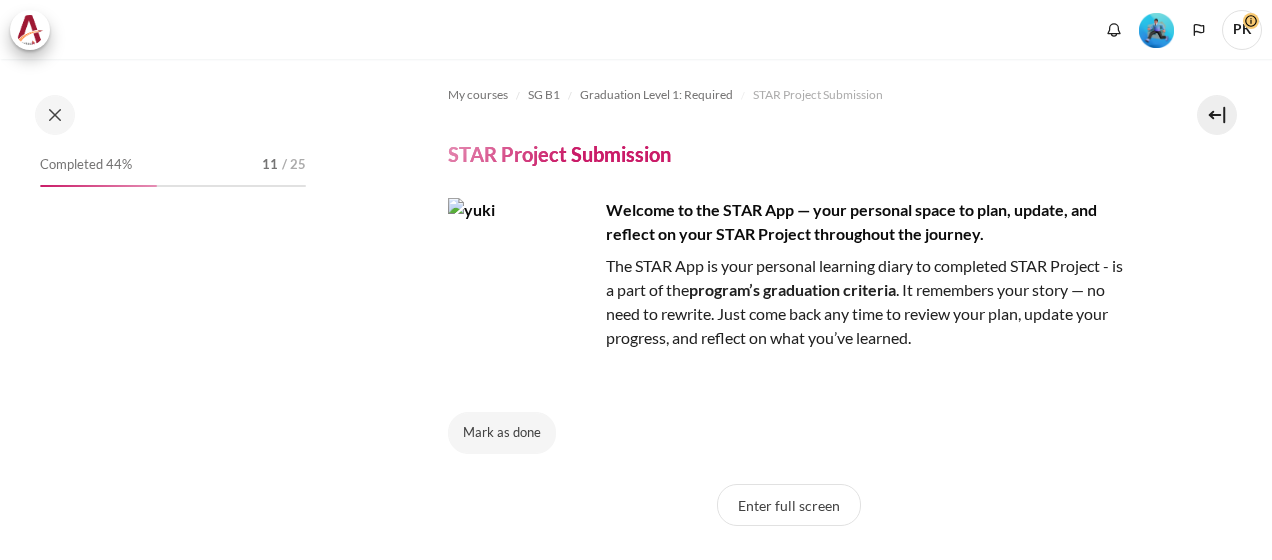 scroll, scrollTop: 0, scrollLeft: 0, axis: both 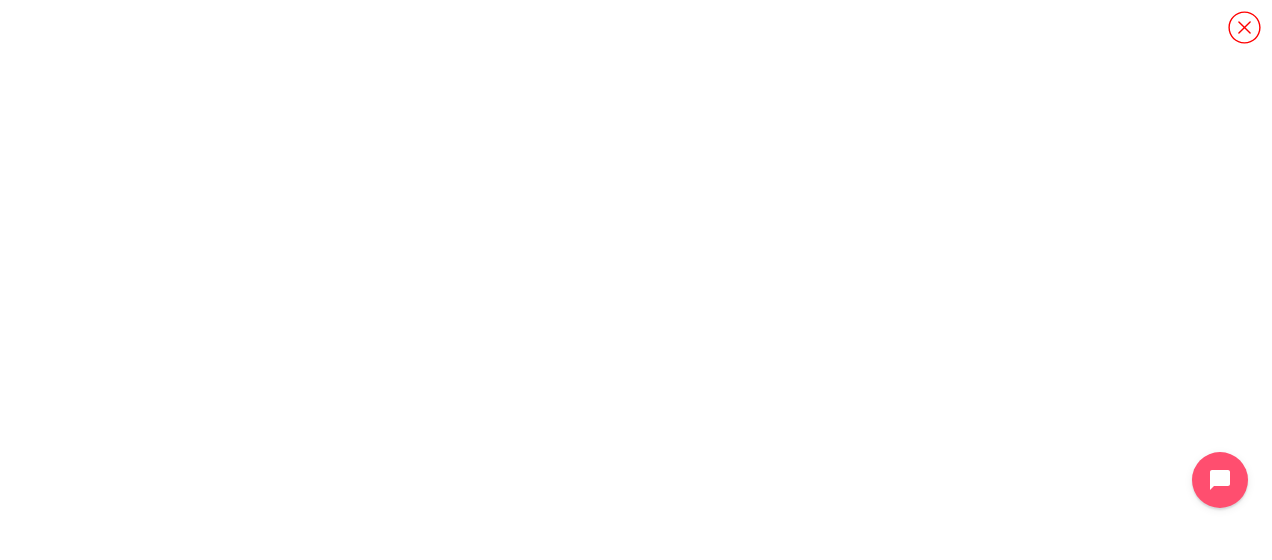click on "Skip to main content
Open course index
Completed 44%
11
/ 25
Expand
Collapse" at bounding box center [636, 280] 